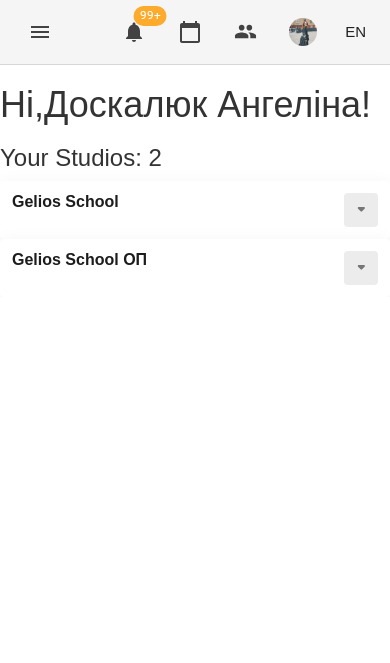 scroll, scrollTop: 0, scrollLeft: 0, axis: both 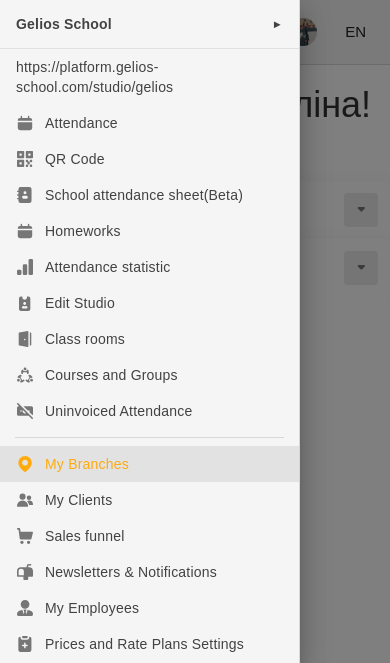 click on "Attendance" at bounding box center [149, 123] 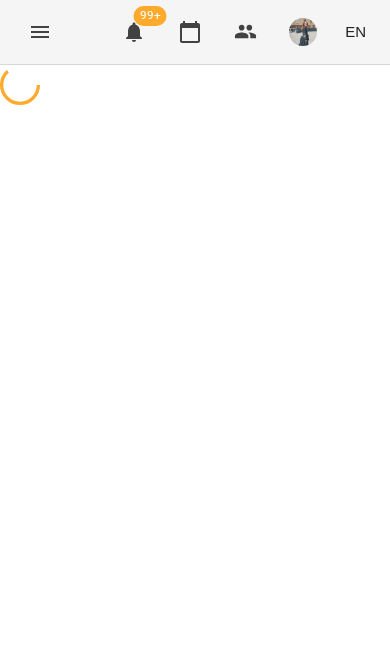 click at bounding box center [40, 32] 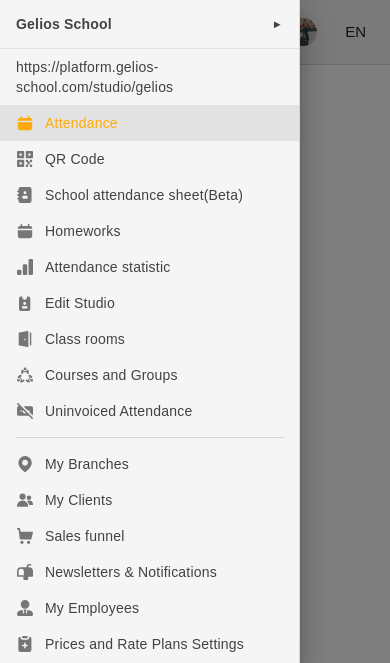 click at bounding box center (195, 331) 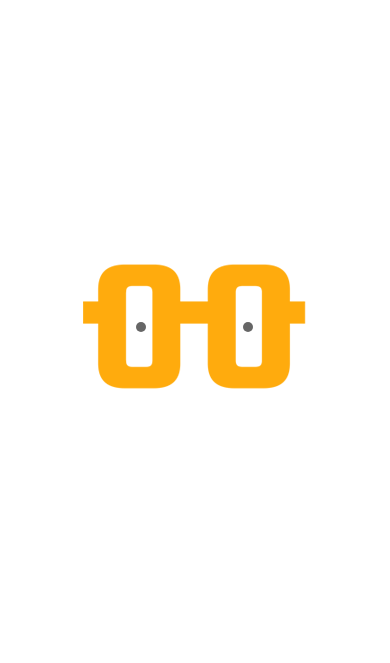 scroll, scrollTop: 0, scrollLeft: 0, axis: both 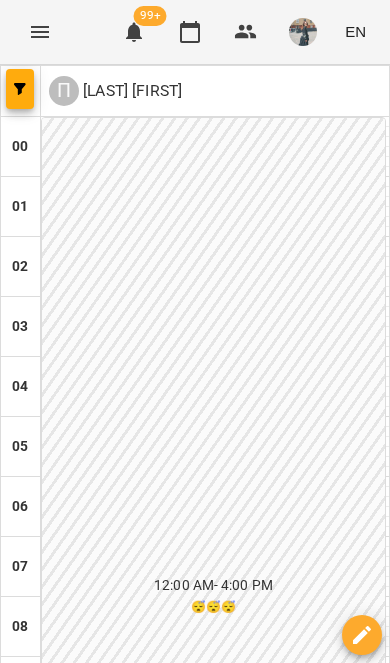 click 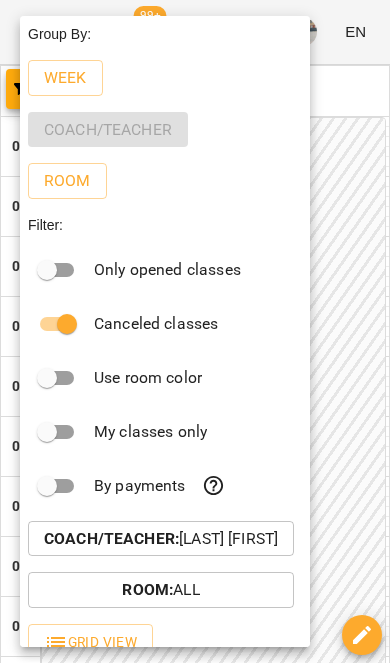 click on "Coach/Teacher :  [FIRST] [LAST]" at bounding box center [161, 539] 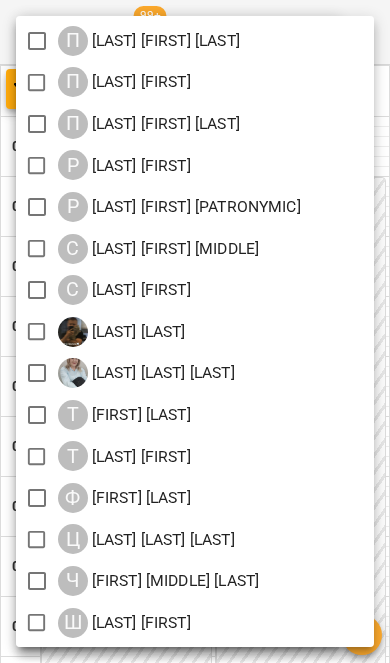 scroll, scrollTop: 2780, scrollLeft: 0, axis: vertical 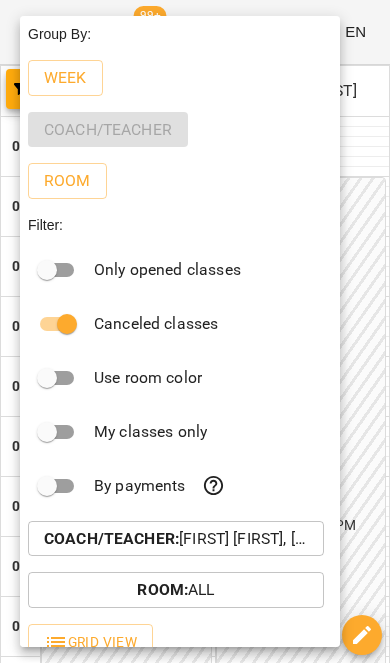 click at bounding box center (195, 331) 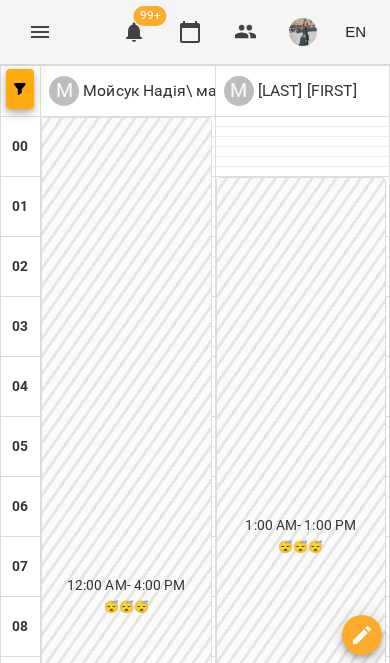 click at bounding box center [77, 1627] 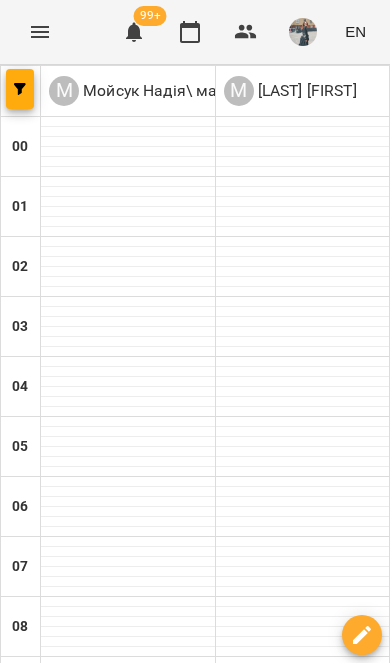 click at bounding box center (77, 1627) 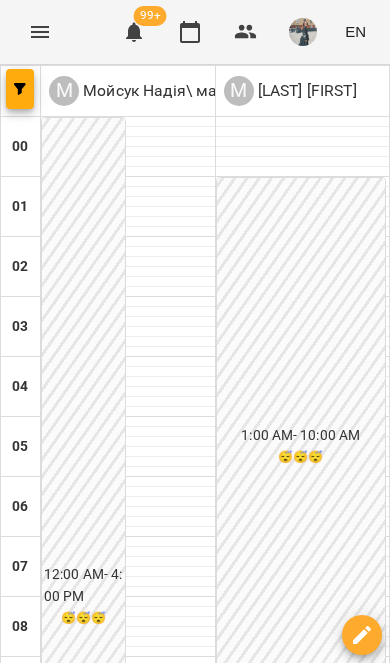 click on "Sat 19" at bounding box center [260, 1579] 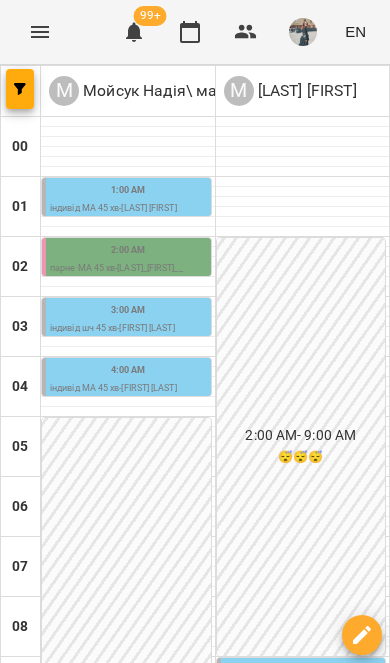 scroll, scrollTop: 1006, scrollLeft: 0, axis: vertical 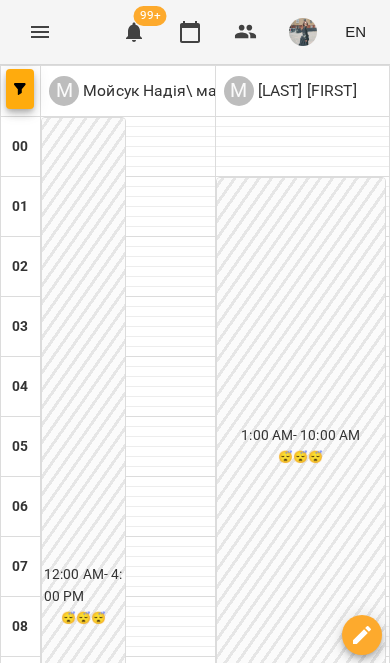 click on "Wed [DAY]" at bounding box center (129, 1579) 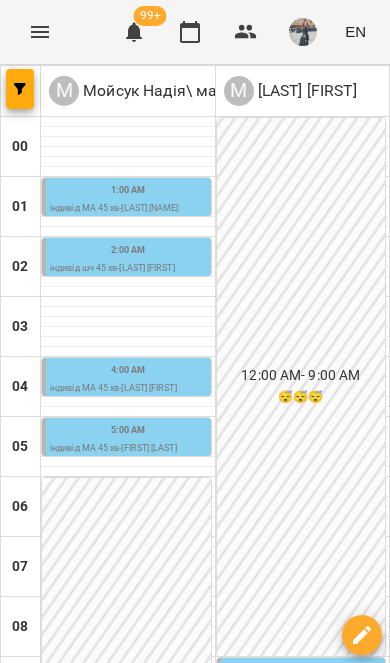 scroll, scrollTop: 969, scrollLeft: 0, axis: vertical 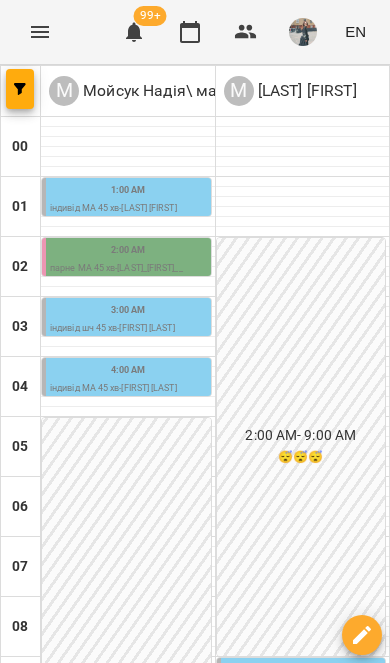 click at bounding box center (20, 89) 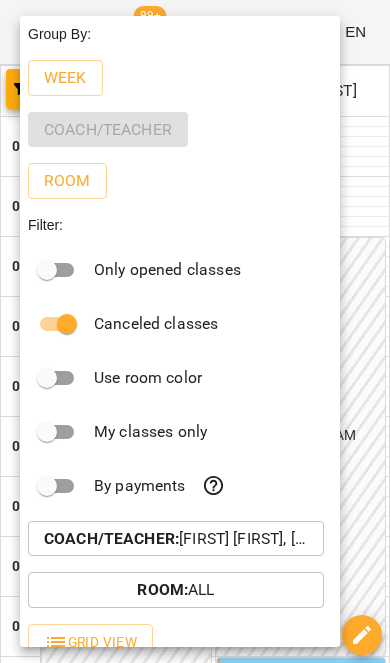 click on "Coach/Teacher : [LAST] [FIRST], [LAST] [FIRST]\ ма укр\шч укр\ https://us06web.zoom.us/j/84559859332" at bounding box center [176, 539] 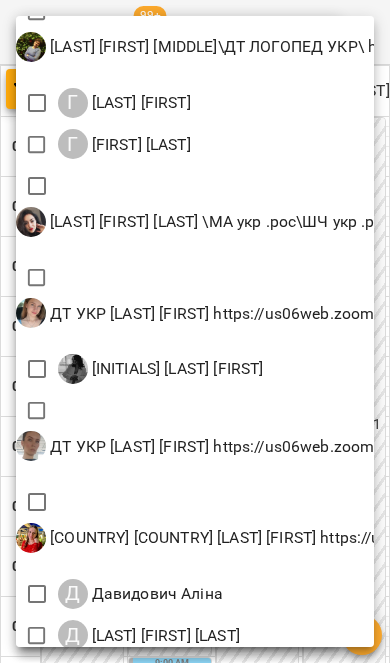 scroll, scrollTop: 1180, scrollLeft: 0, axis: vertical 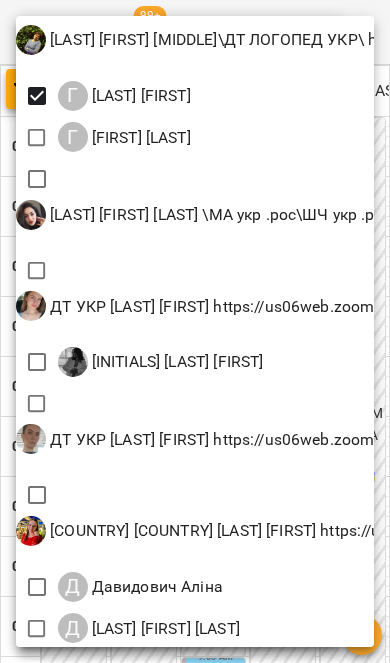click at bounding box center [195, 331] 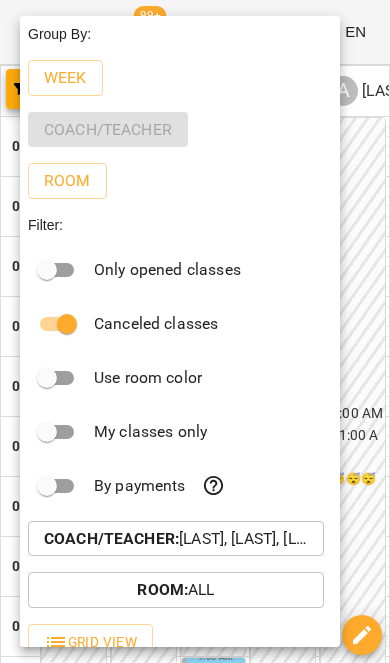 click at bounding box center (195, 331) 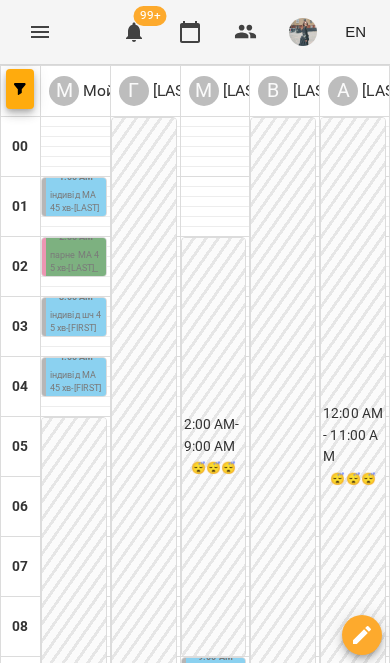 scroll, scrollTop: 1005, scrollLeft: 0, axis: vertical 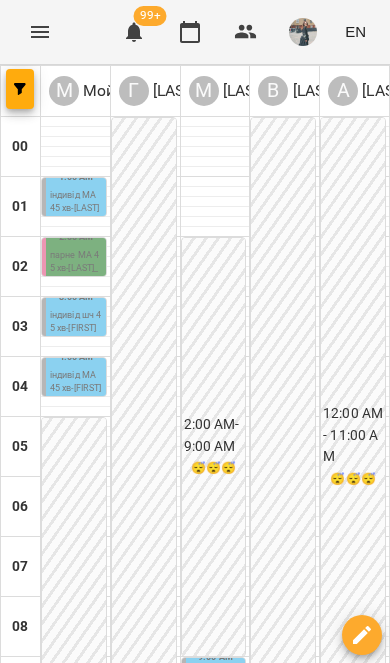 click on "Thu 17" at bounding box center [168, 1579] 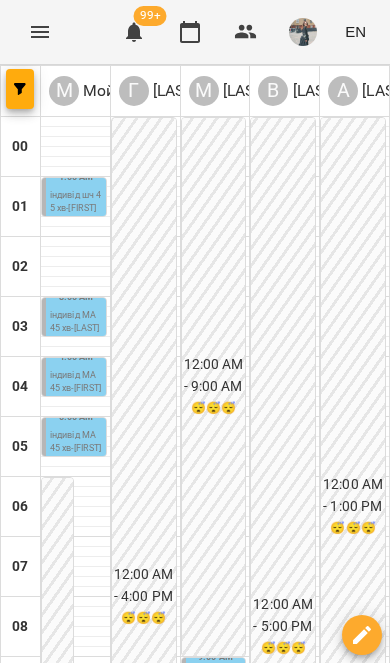 scroll, scrollTop: 1005, scrollLeft: 0, axis: vertical 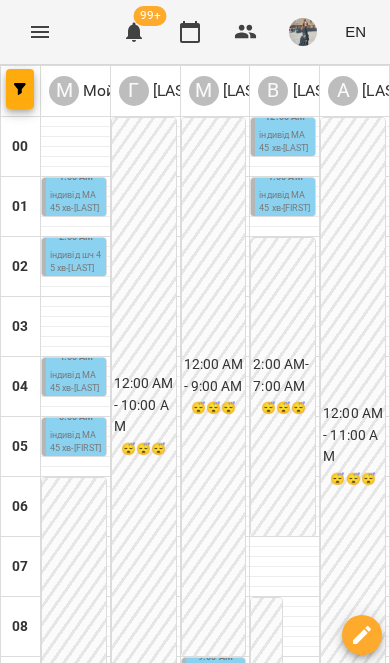 click on "Sat 19" at bounding box center (330, 1579) 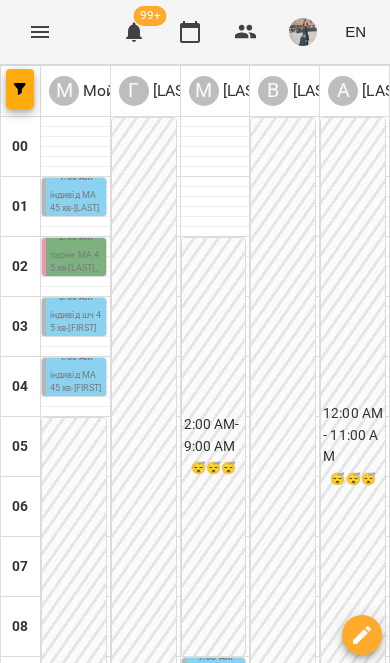 scroll, scrollTop: 437, scrollLeft: 0, axis: vertical 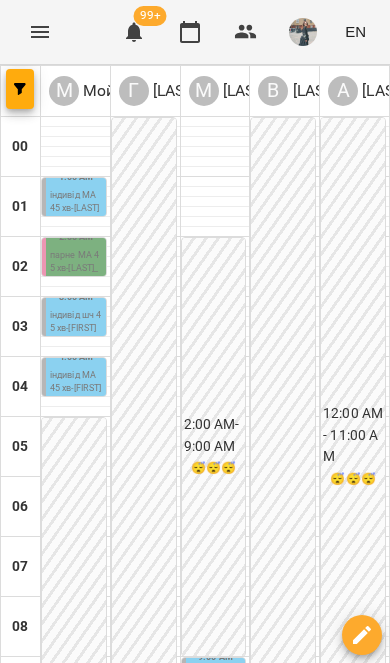 click on "Sun 20" at bounding box center [376, 1579] 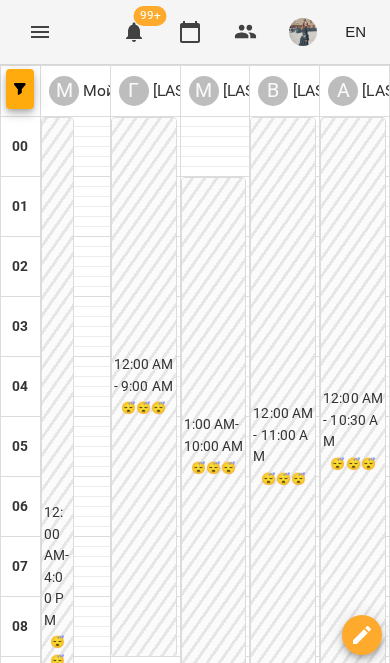 scroll, scrollTop: 1005, scrollLeft: 0, axis: vertical 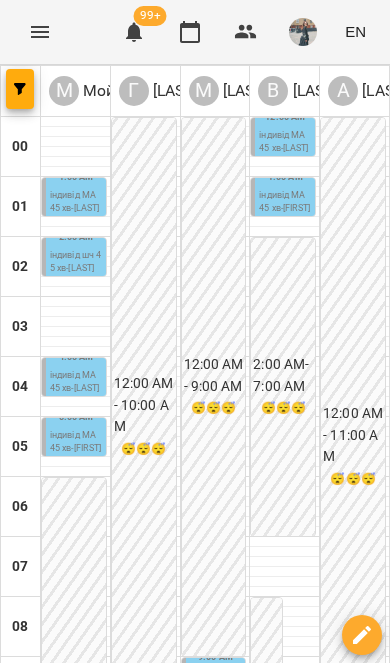 click on "Sat 19" at bounding box center [330, 1579] 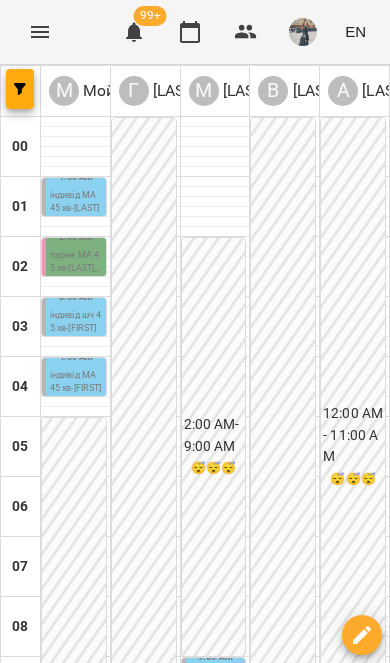 scroll, scrollTop: 579, scrollLeft: 0, axis: vertical 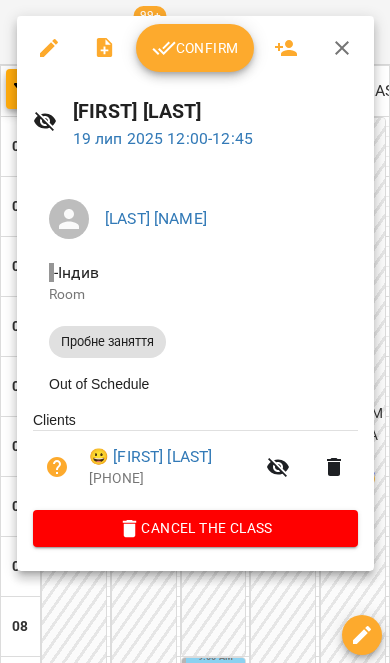 click at bounding box center (195, 331) 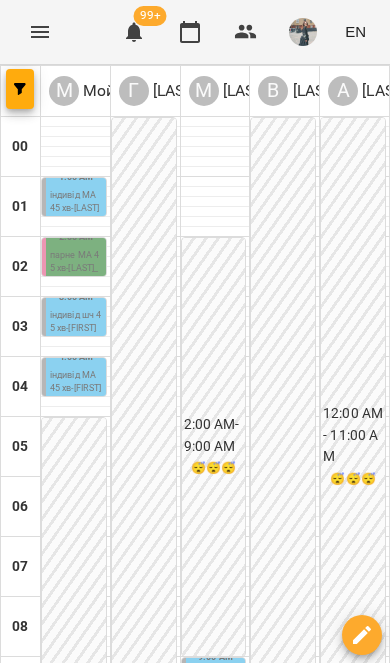 scroll, scrollTop: 664, scrollLeft: 0, axis: vertical 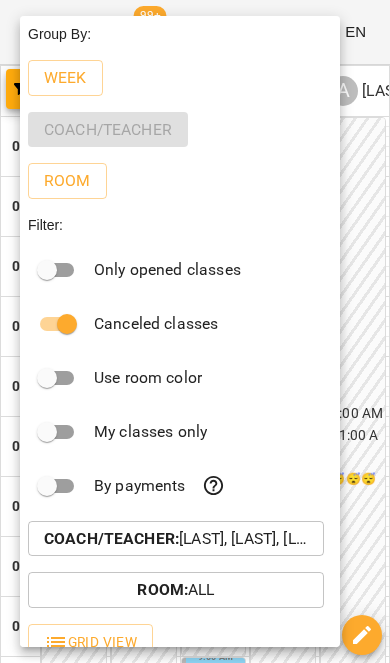 click on "Coach/Teacher : [LAST] [FIRST], [LAST] [FIRST], [LAST] [FIRST], [LAST] [FIRST], [LAST] [FIRST]\ ма укр\шч укр\ https://us06web.zoom.us/j/84559859332" at bounding box center (176, 539) 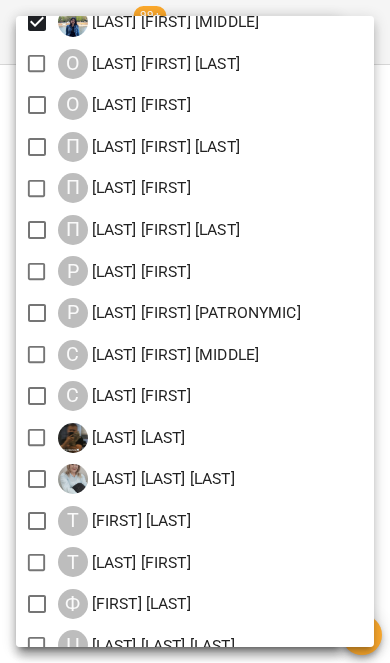 scroll, scrollTop: 2644, scrollLeft: 0, axis: vertical 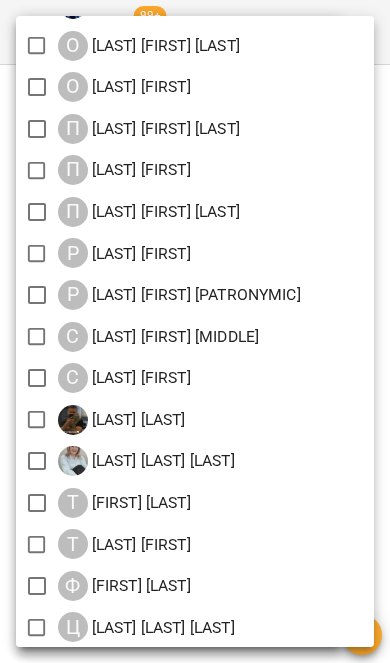 click at bounding box center [195, 331] 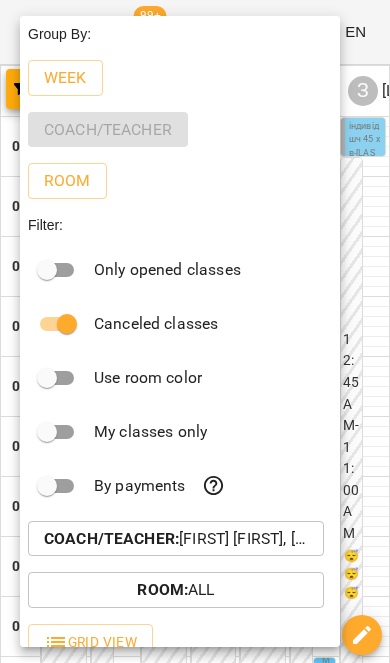click at bounding box center (195, 331) 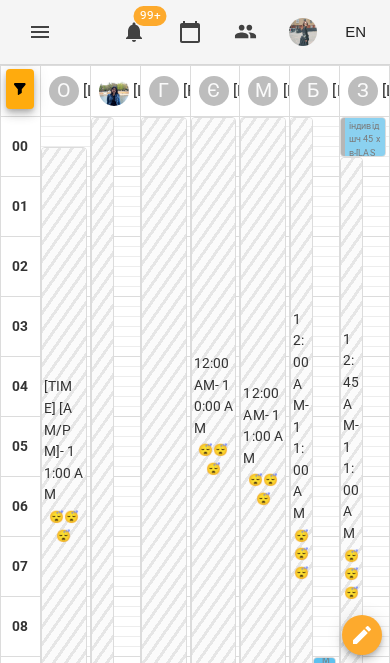 click on "Wed [DAY]" at bounding box center (129, 1579) 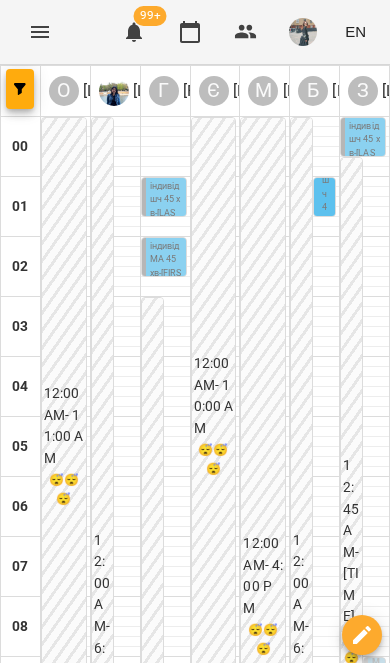 scroll, scrollTop: 964, scrollLeft: 0, axis: vertical 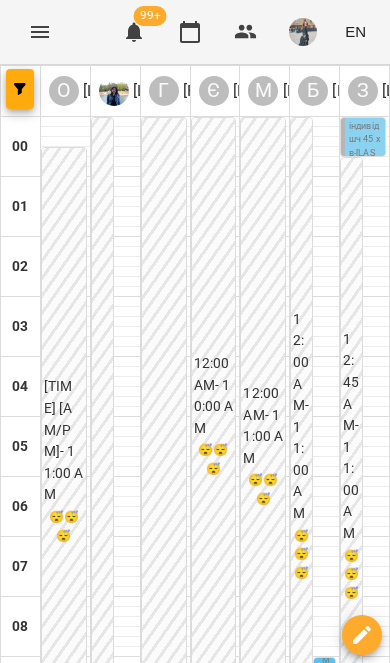 click at bounding box center (20, 89) 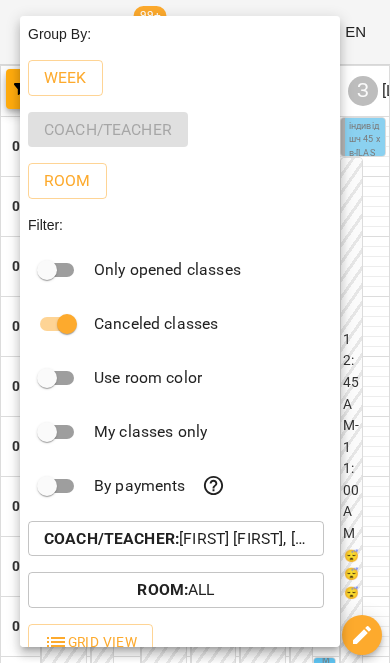 click at bounding box center (195, 331) 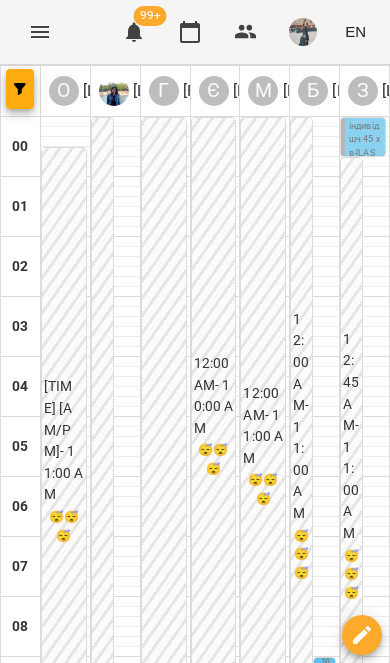 scroll, scrollTop: 800, scrollLeft: 0, axis: vertical 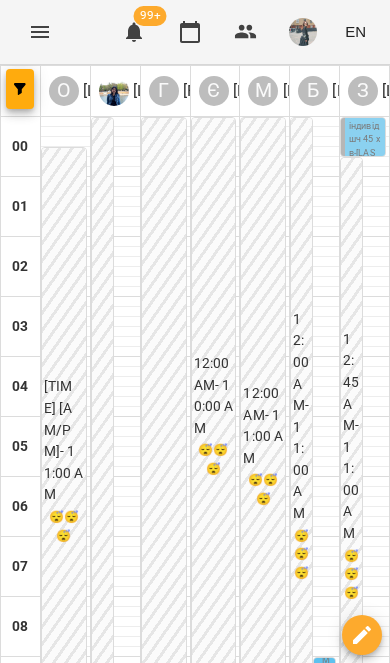 click 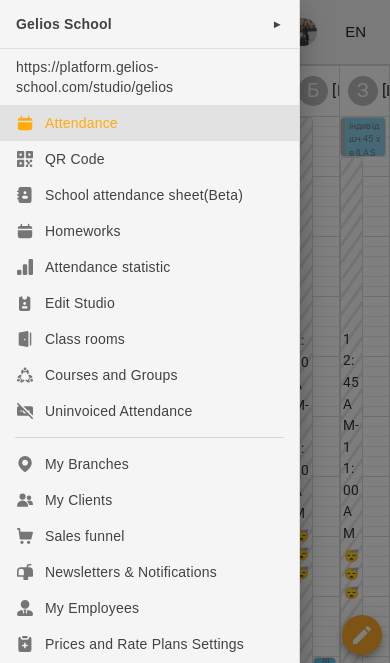 click on "My Clients" at bounding box center (149, 500) 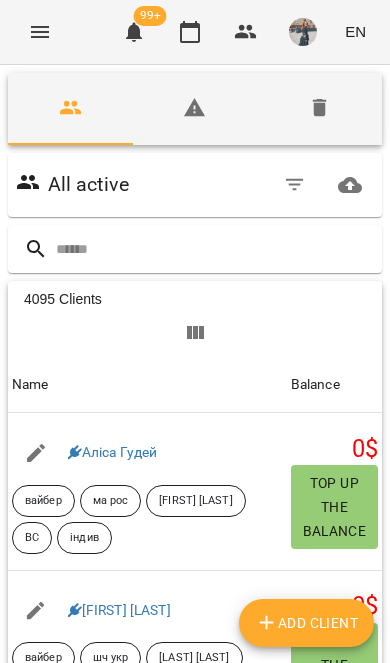 click at bounding box center (215, 249) 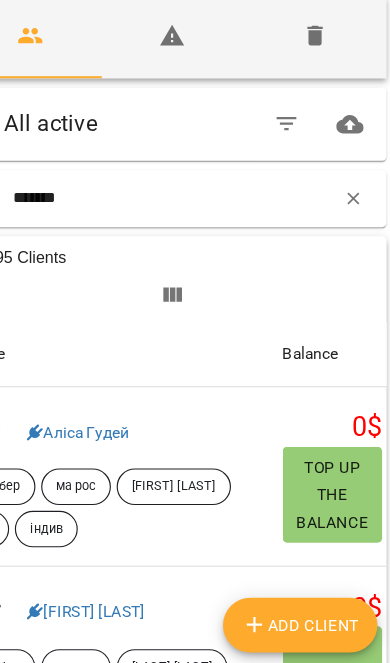 type on "*******" 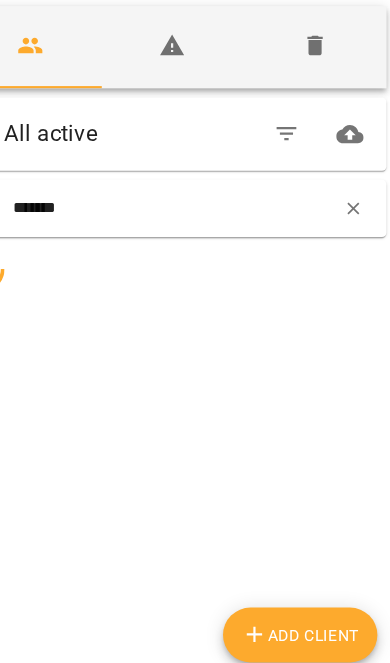 scroll, scrollTop: 0, scrollLeft: 0, axis: both 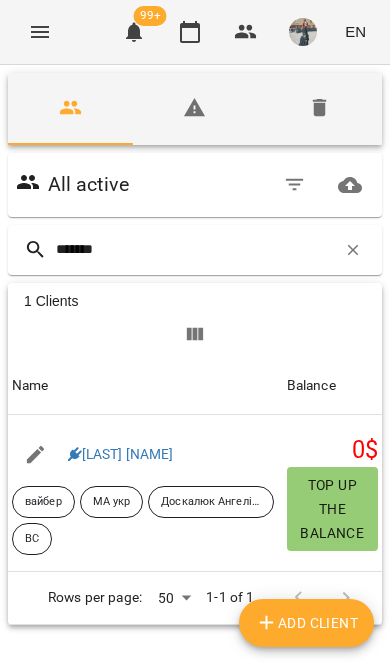 click on "[LAST] [NAME]" at bounding box center [121, 454] 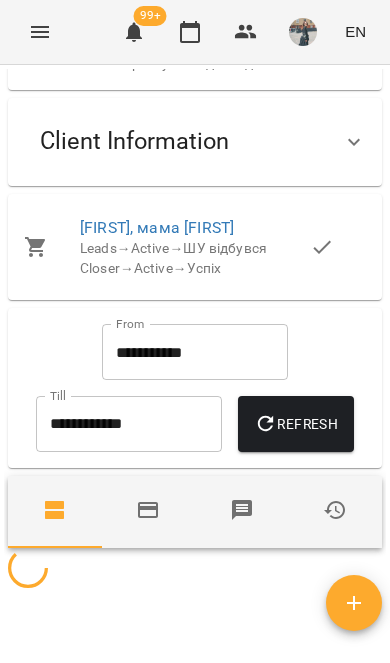 scroll, scrollTop: 397, scrollLeft: 0, axis: vertical 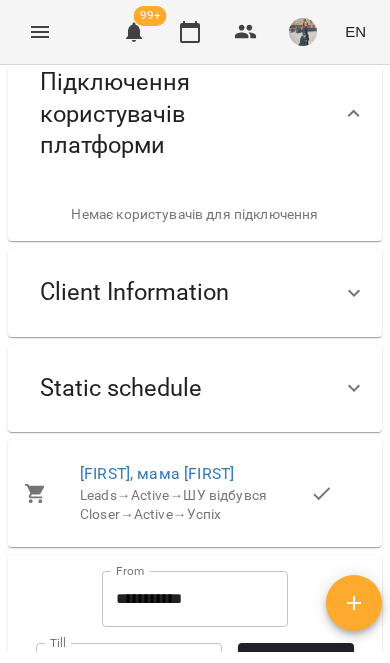 click on "Client Information" at bounding box center (195, 292) 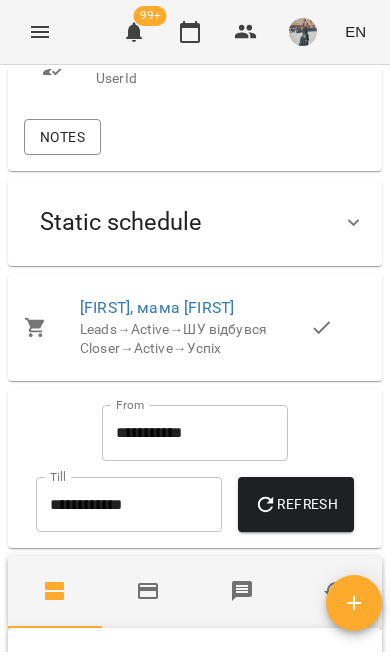 scroll, scrollTop: 1757, scrollLeft: 0, axis: vertical 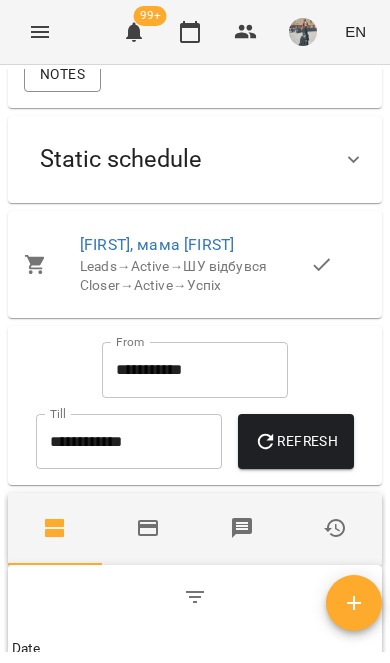click 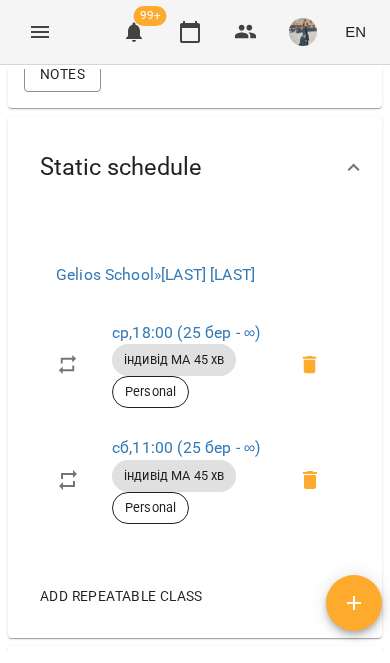 scroll, scrollTop: 1825, scrollLeft: 0, axis: vertical 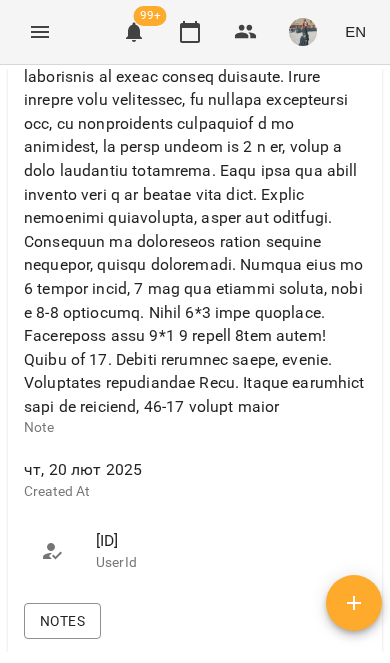 click at bounding box center [40, 32] 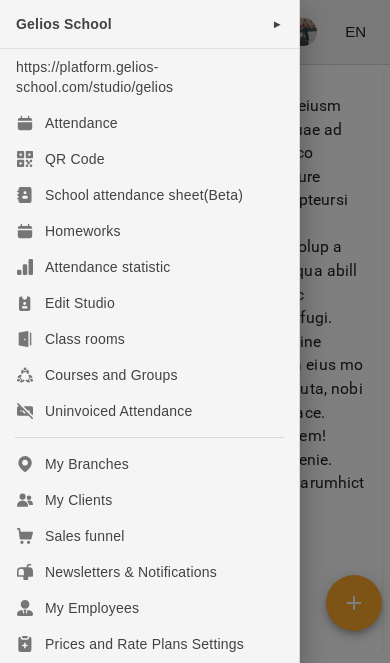 scroll, scrollTop: 1094, scrollLeft: 0, axis: vertical 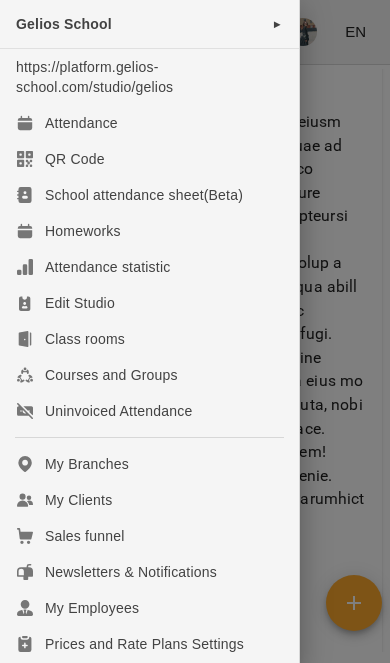 click on "Attendance" at bounding box center (81, 123) 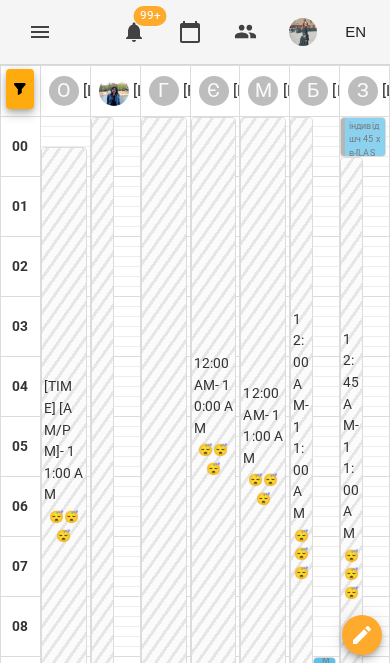 scroll, scrollTop: 874, scrollLeft: 0, axis: vertical 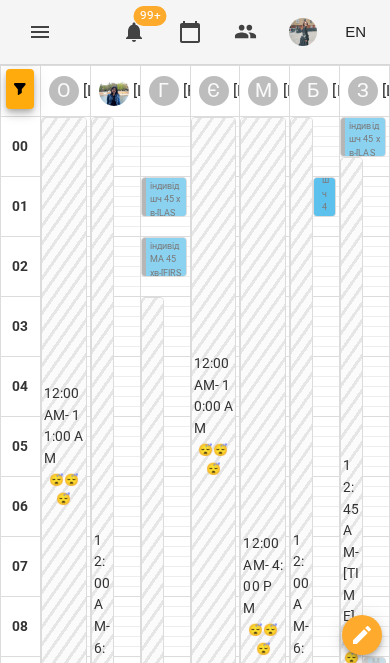 click on "індивід МА 45 хв - [LAST] [FIRST]" at bounding box center [216, 1354] 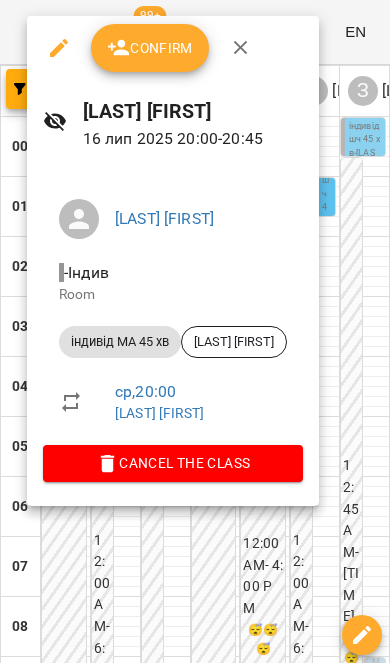click at bounding box center [195, 331] 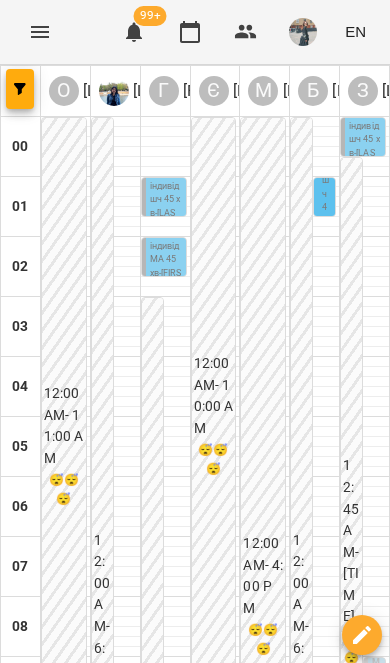click on "Tue 15" at bounding box center (73, 1579) 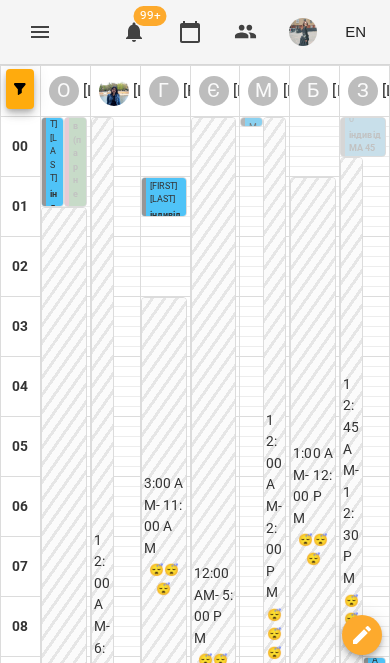 scroll, scrollTop: 1005, scrollLeft: 0, axis: vertical 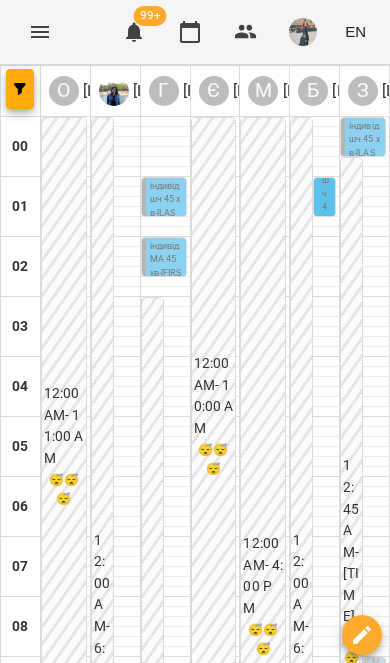 click on "**********" at bounding box center [195, 1626] 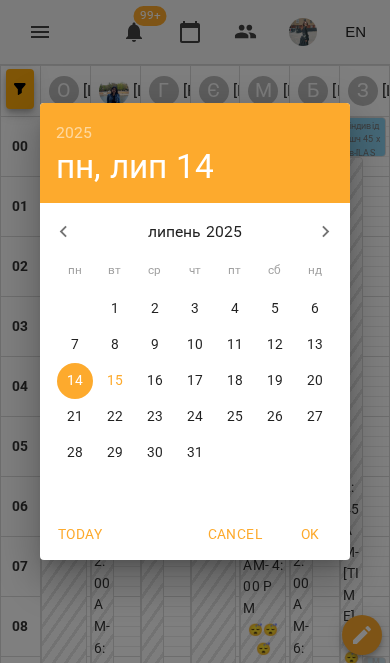 click on "[YEAR] пн, лип [DAY] липень [YEAR] пн вт ср чт пт сб нд 30 1 2 3 4 5 6 7 8 9 10 11 12 13 14 15 16 17 18 19 20 21 22 23 24 25 26 27 28 29 30 31 1 2 3 Today Cancel OK" at bounding box center [195, 331] 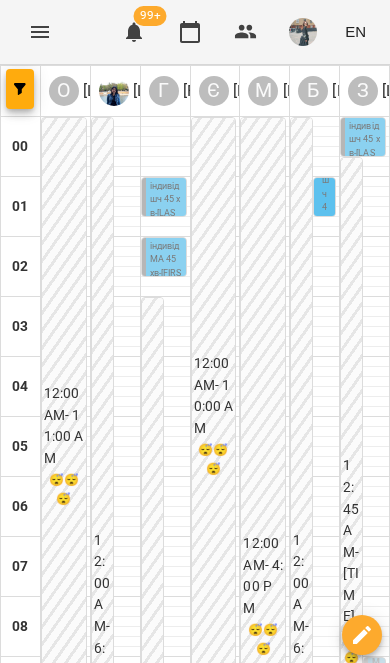 click on "Sat 19" at bounding box center [330, 1579] 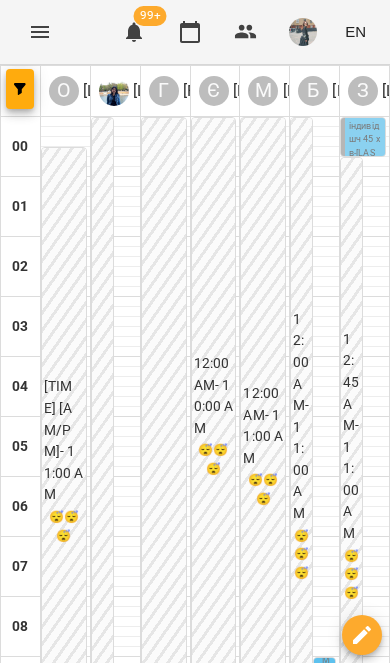 scroll, scrollTop: 0, scrollLeft: 0, axis: both 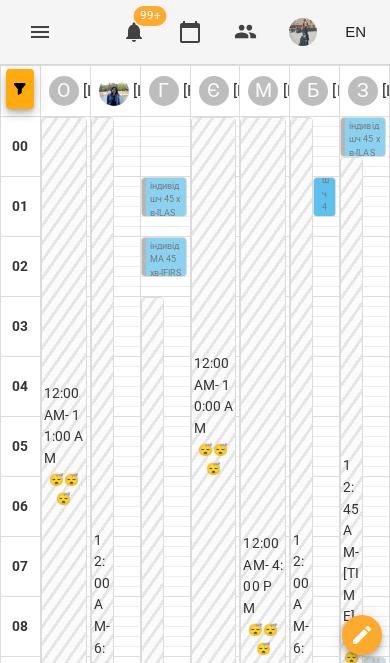 click 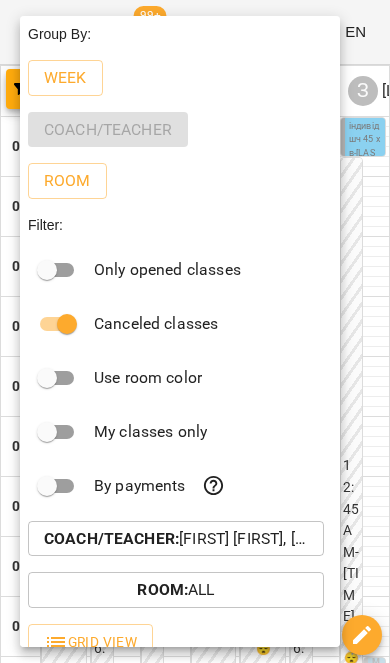 click on "Coach/Teacher :  [LAST] [FIRST],[LAST] [FIRST],[LAST] [FIRST],[LAST] [FIRST],[LAST] [FIRST],[LAST] [FIRST],[LAST] [FIRST]" at bounding box center [176, 539] 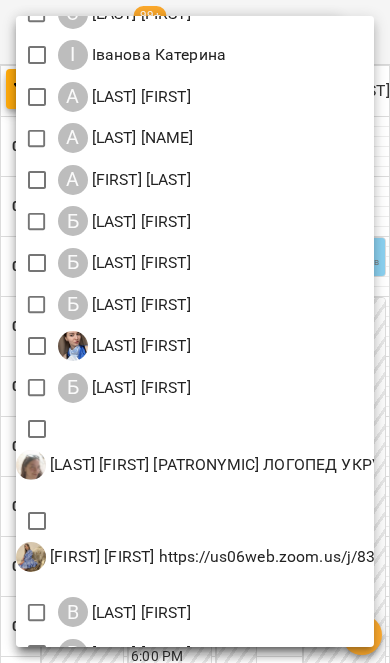 scroll, scrollTop: 246, scrollLeft: 0, axis: vertical 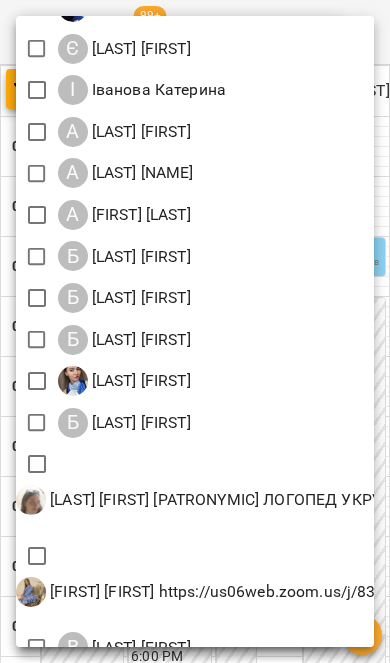 click at bounding box center (195, 331) 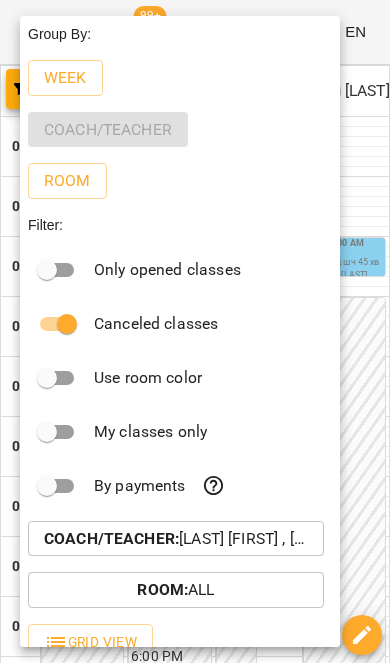 click at bounding box center [195, 331] 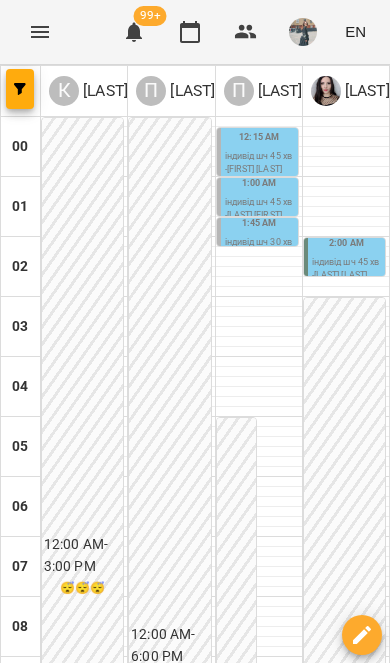 scroll, scrollTop: 0, scrollLeft: 0, axis: both 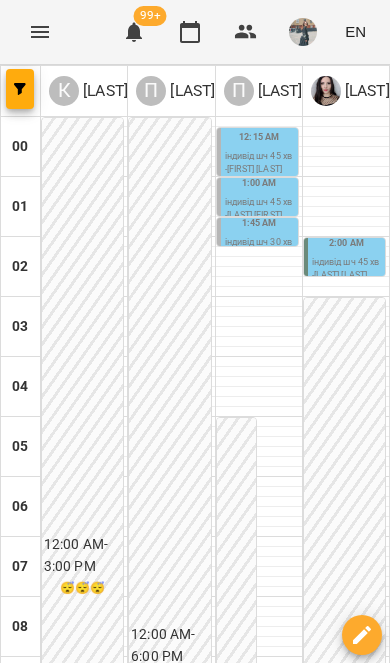 click on "Thu 17" at bounding box center (240, 1579) 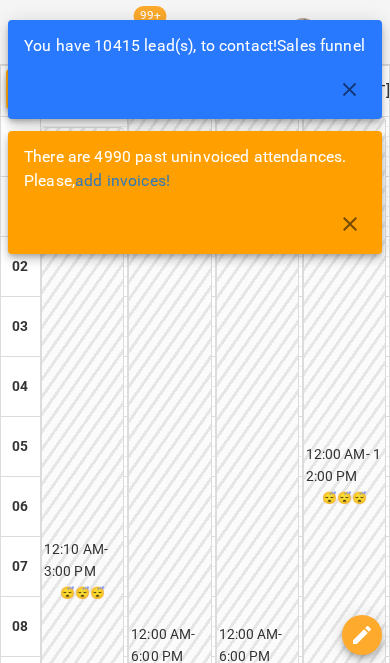 scroll, scrollTop: 1005, scrollLeft: 0, axis: vertical 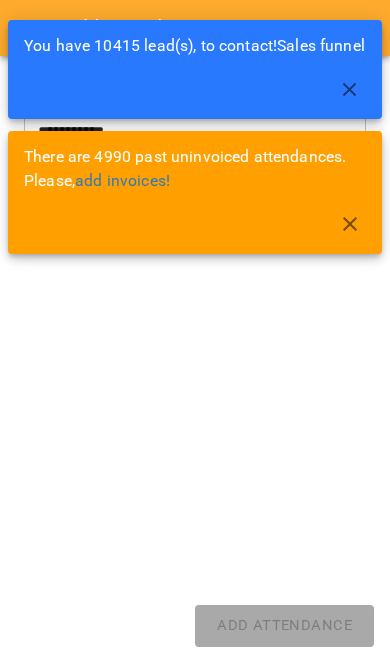 select 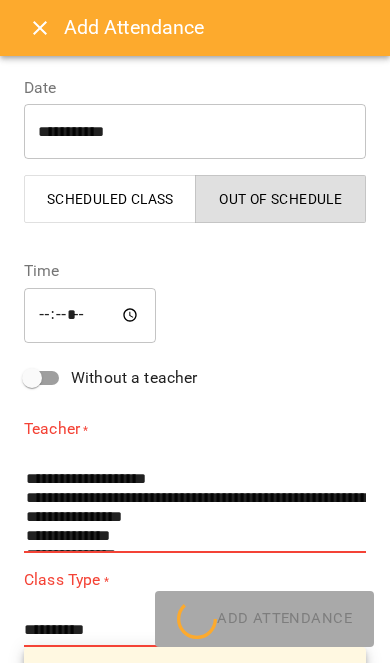 click on "**********" at bounding box center [195, 701] 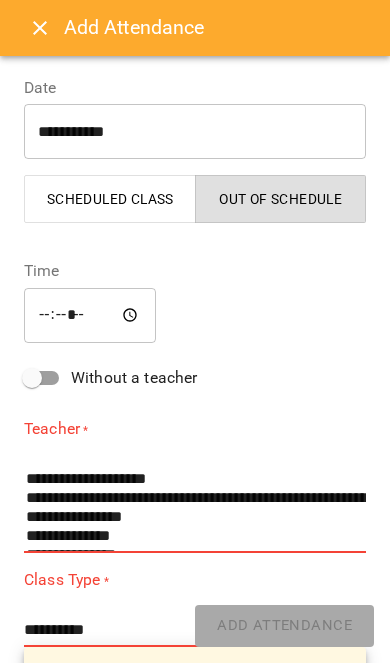 click on "**********" at bounding box center (195, 132) 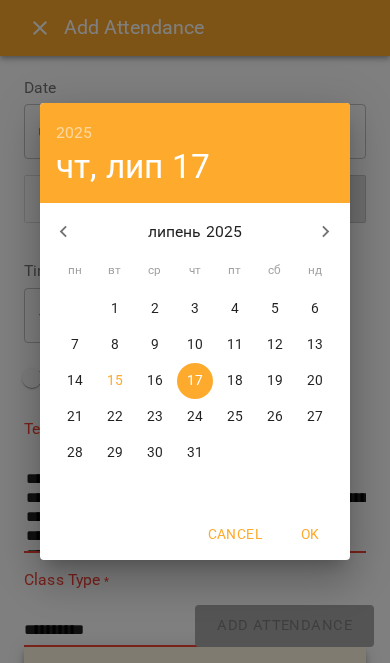 click on "19" at bounding box center (275, 381) 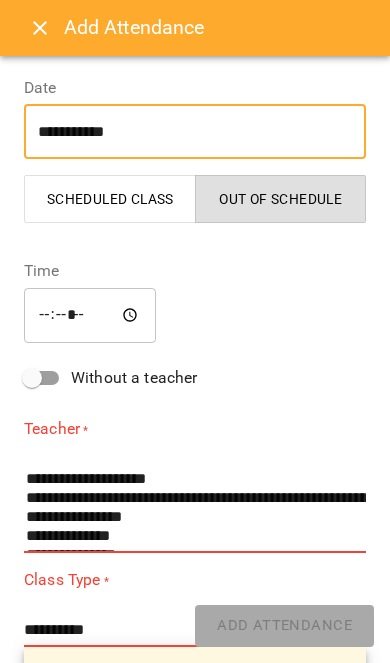 click on "*****" at bounding box center [90, 315] 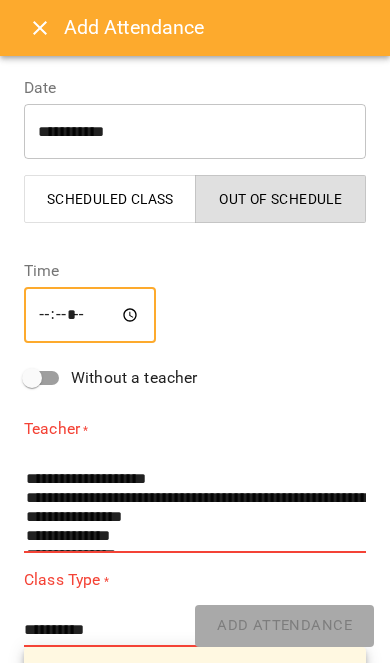 type on "*****" 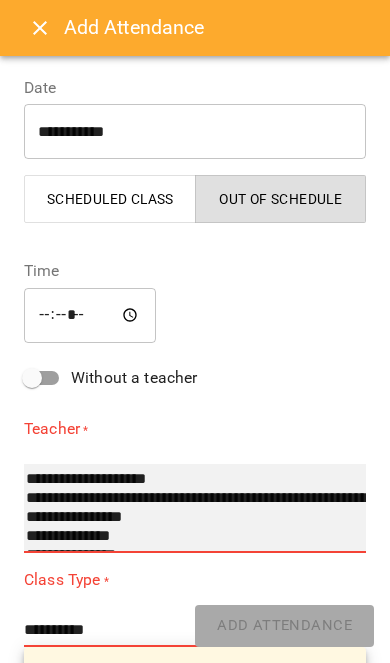 click on "**********" at bounding box center (195, 508) 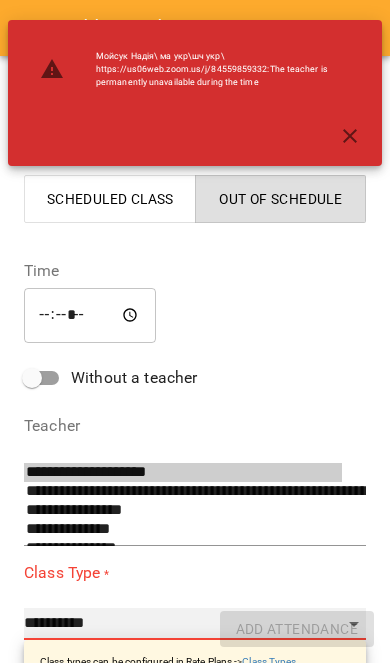 click on "**********" at bounding box center [195, 624] 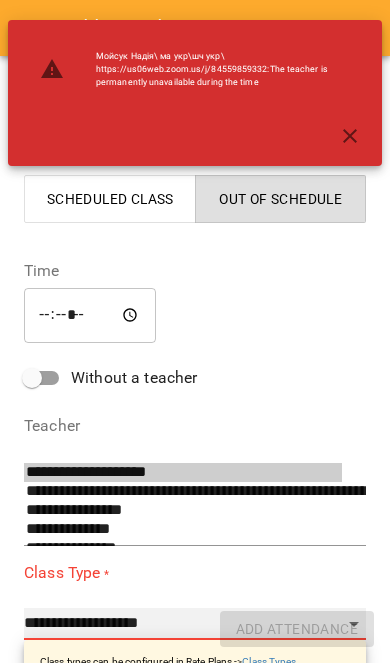 type on "**" 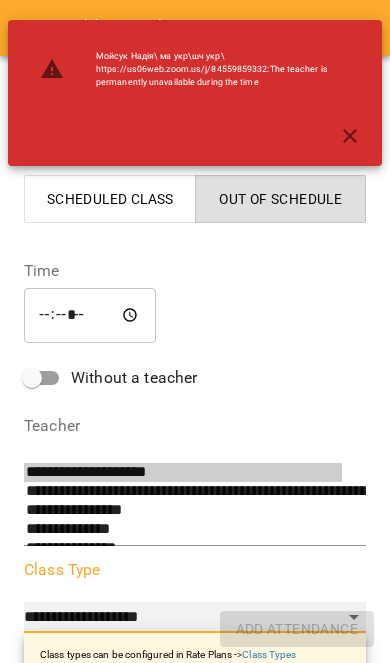 click on "**********" at bounding box center [195, 618] 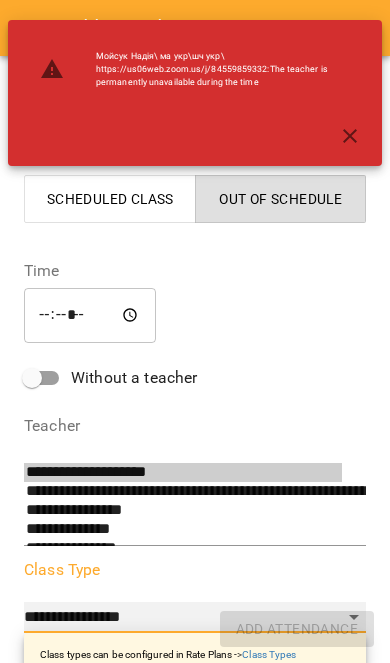 type on "**" 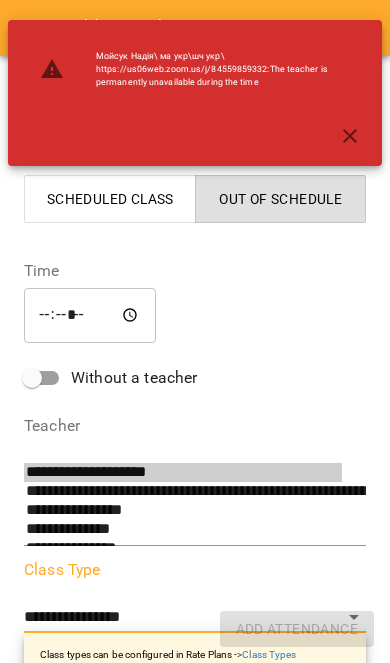 click at bounding box center [195, 739] 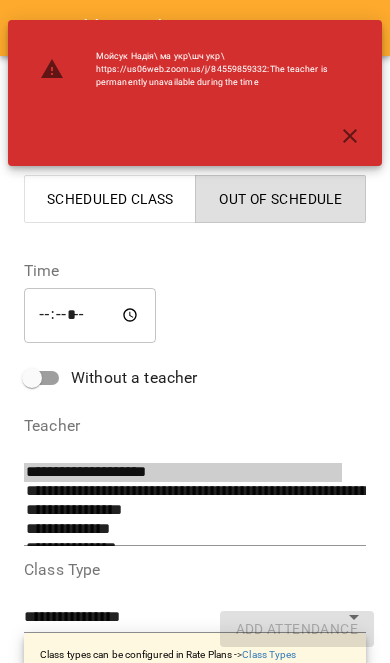click at bounding box center (195, 739) 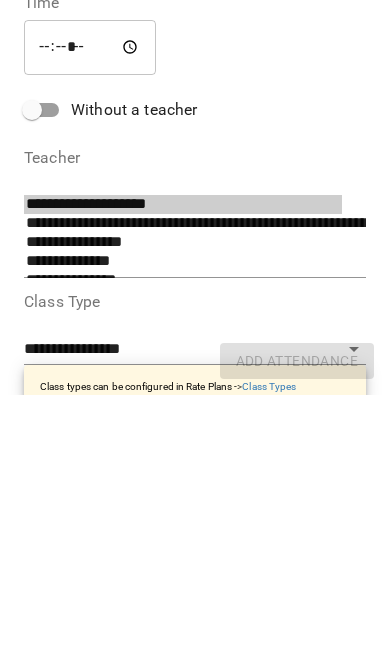 type on "*" 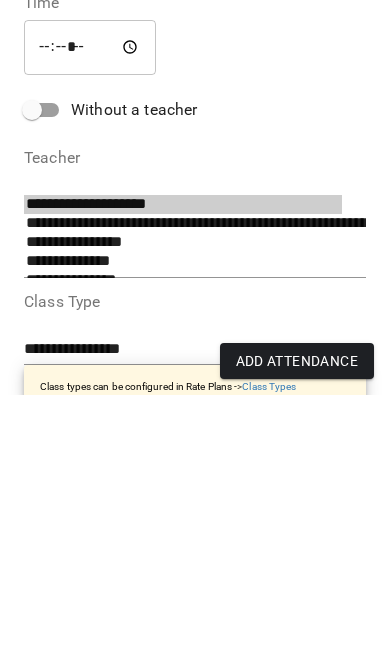 click on "[FIRST] [LAST]" at bounding box center [167, 741] 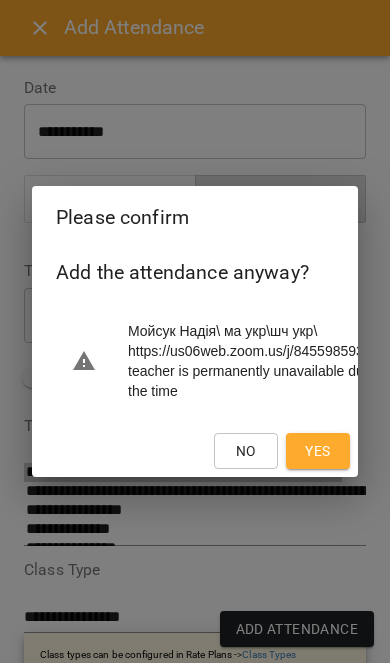 click on "Yes" at bounding box center [318, 451] 